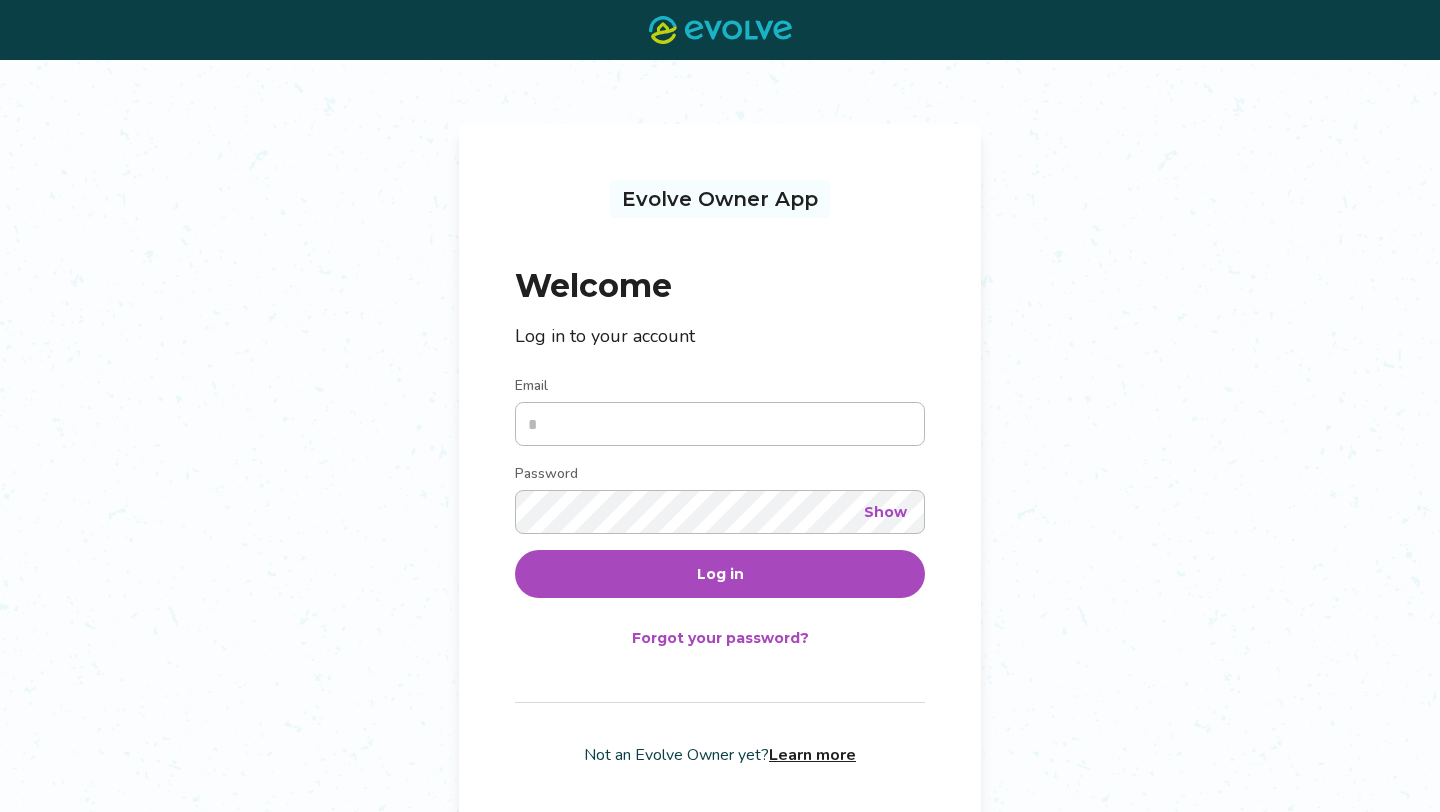 scroll, scrollTop: 0, scrollLeft: 0, axis: both 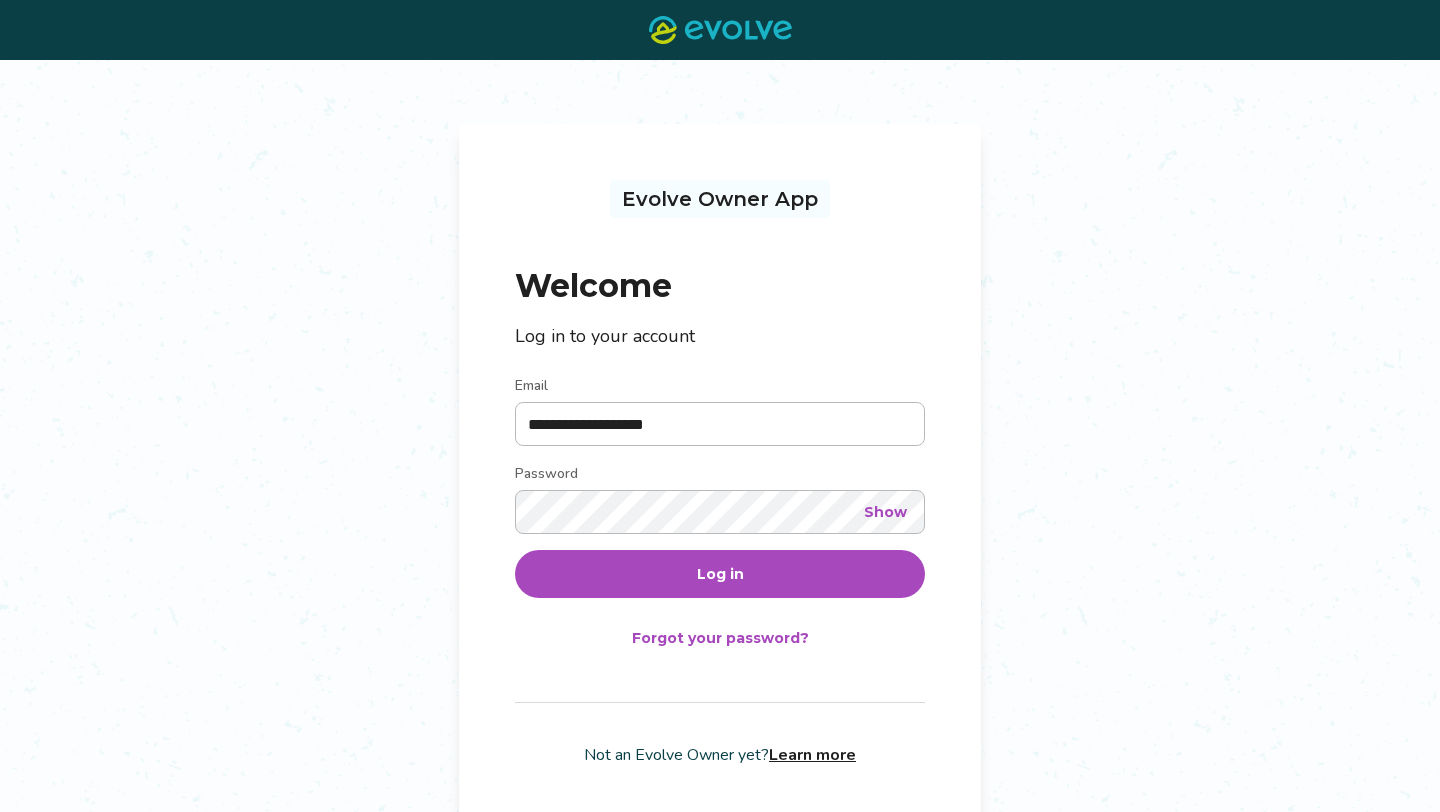 click on "Log in" at bounding box center [720, 574] 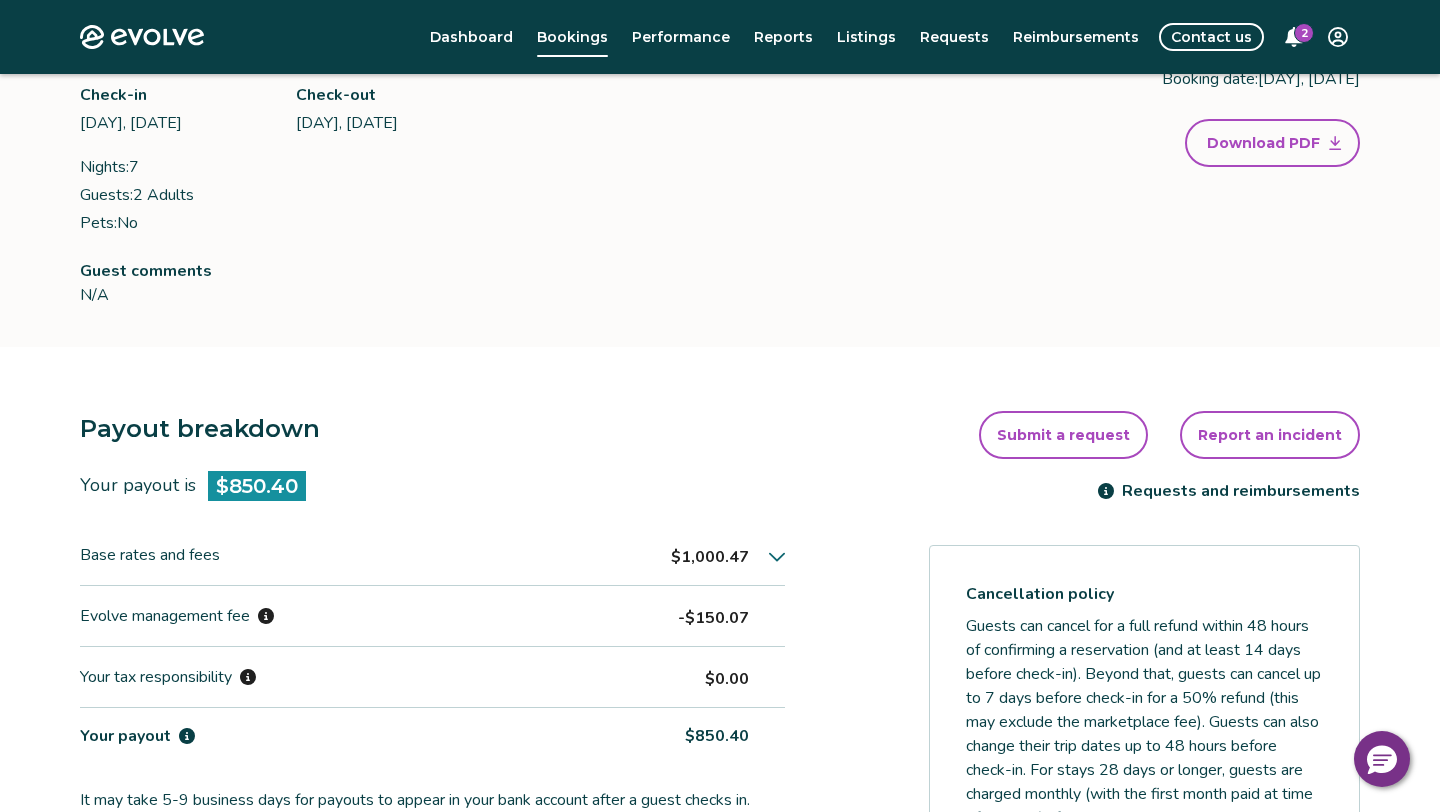 scroll, scrollTop: 0, scrollLeft: 0, axis: both 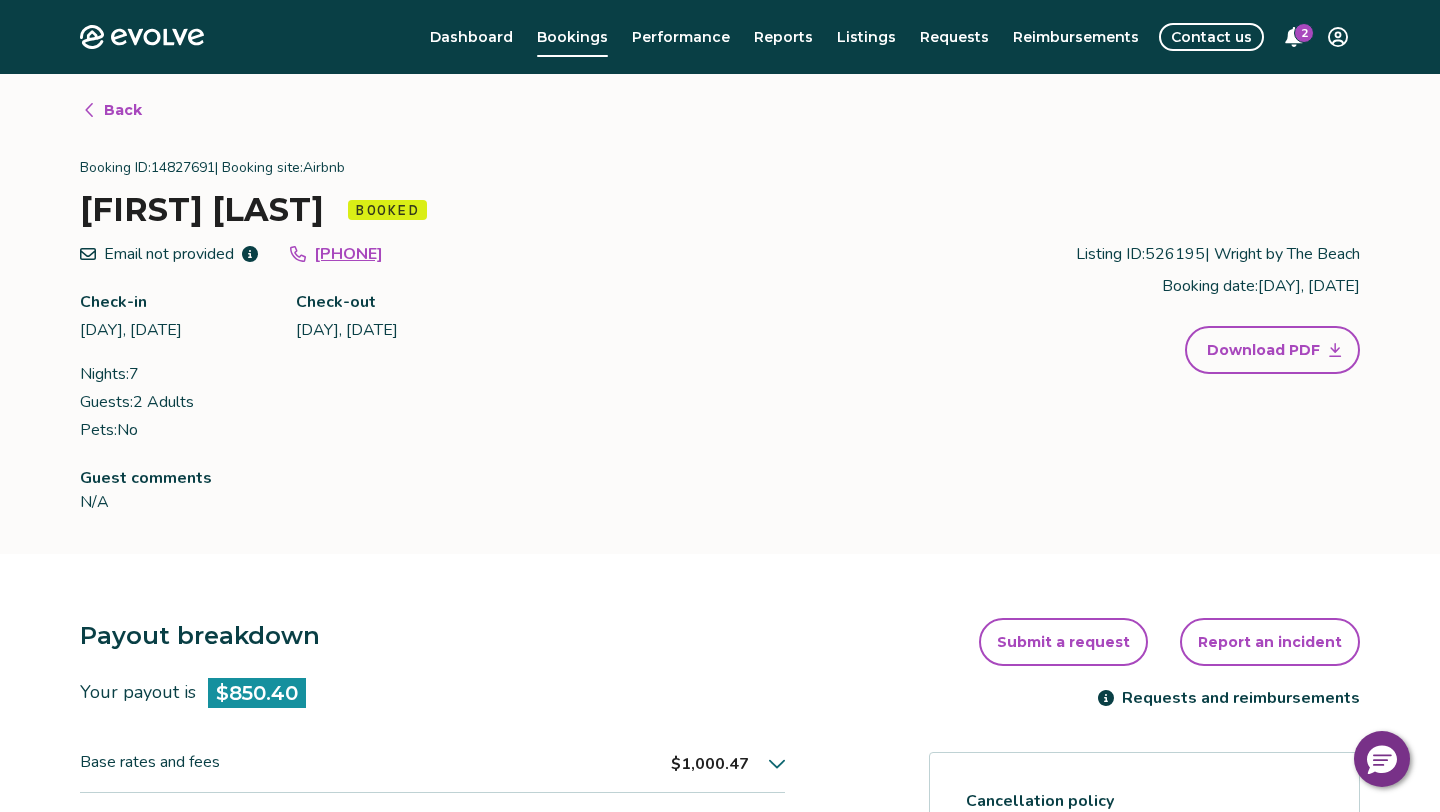 click on "2" at bounding box center [1304, 33] 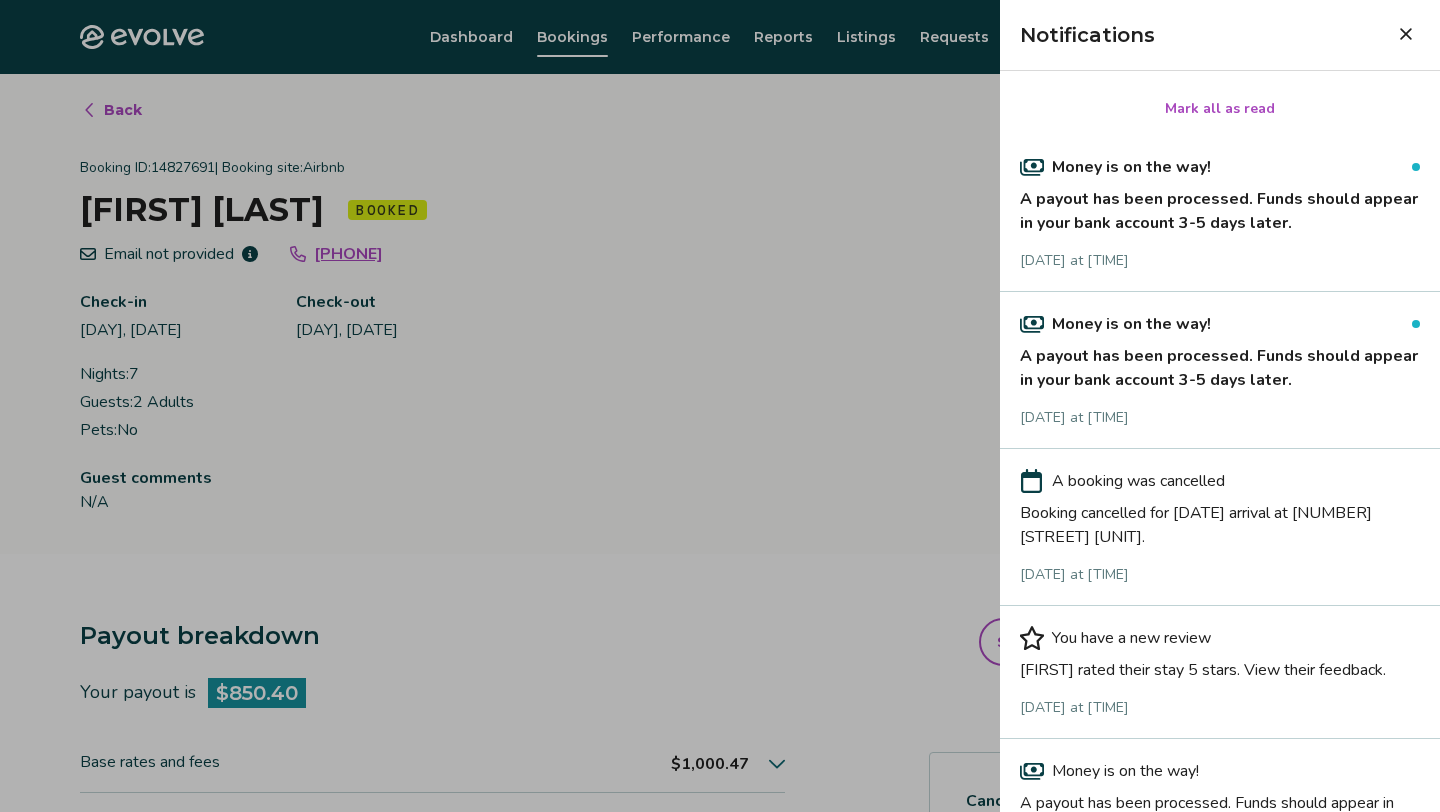 click on "A payout has been processed. Funds should appear in your bank account 3-5 days later." at bounding box center (1220, 207) 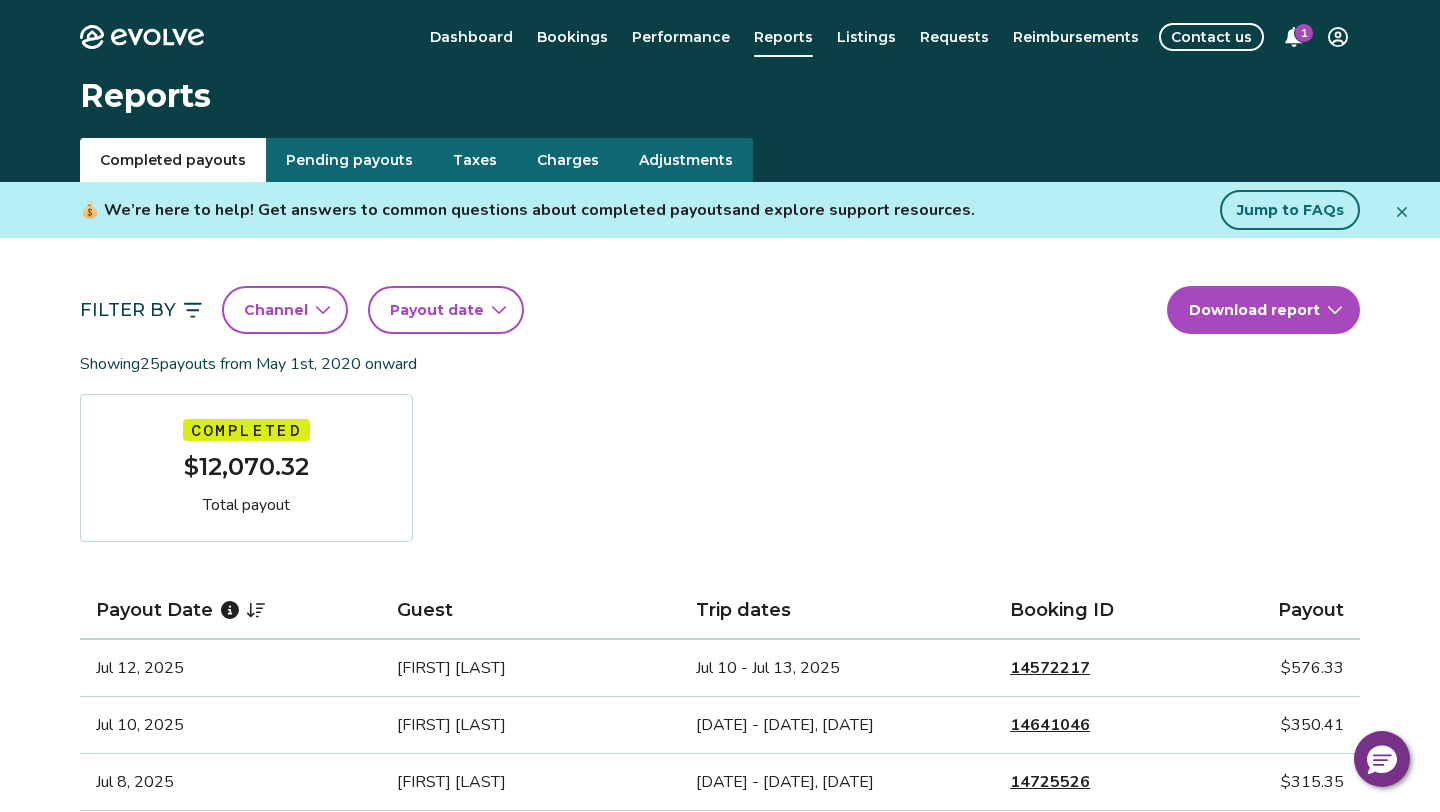 click on "1" at bounding box center [1304, 33] 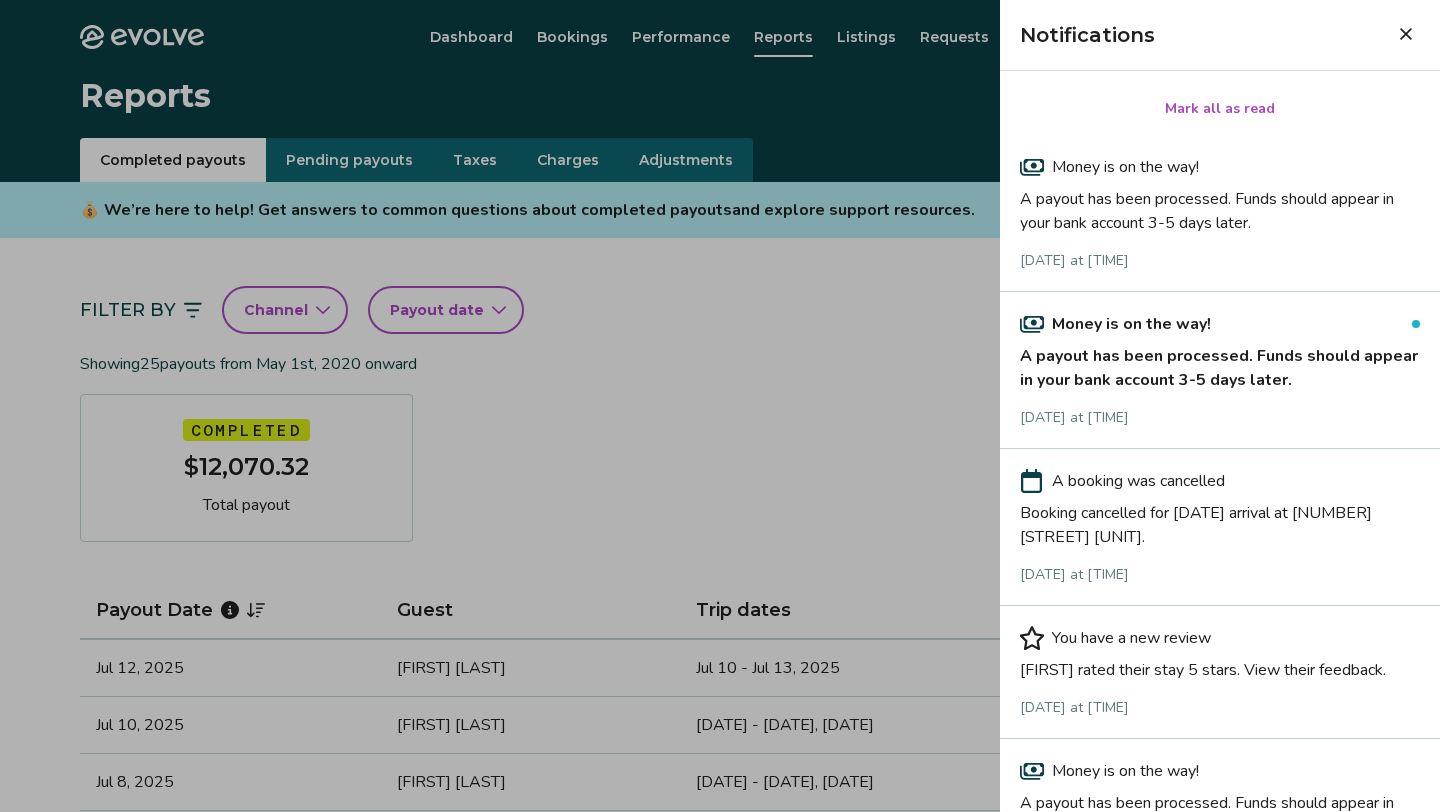 click on "A payout has been processed. Funds should appear in your bank account 3-5 days later." at bounding box center (1220, 364) 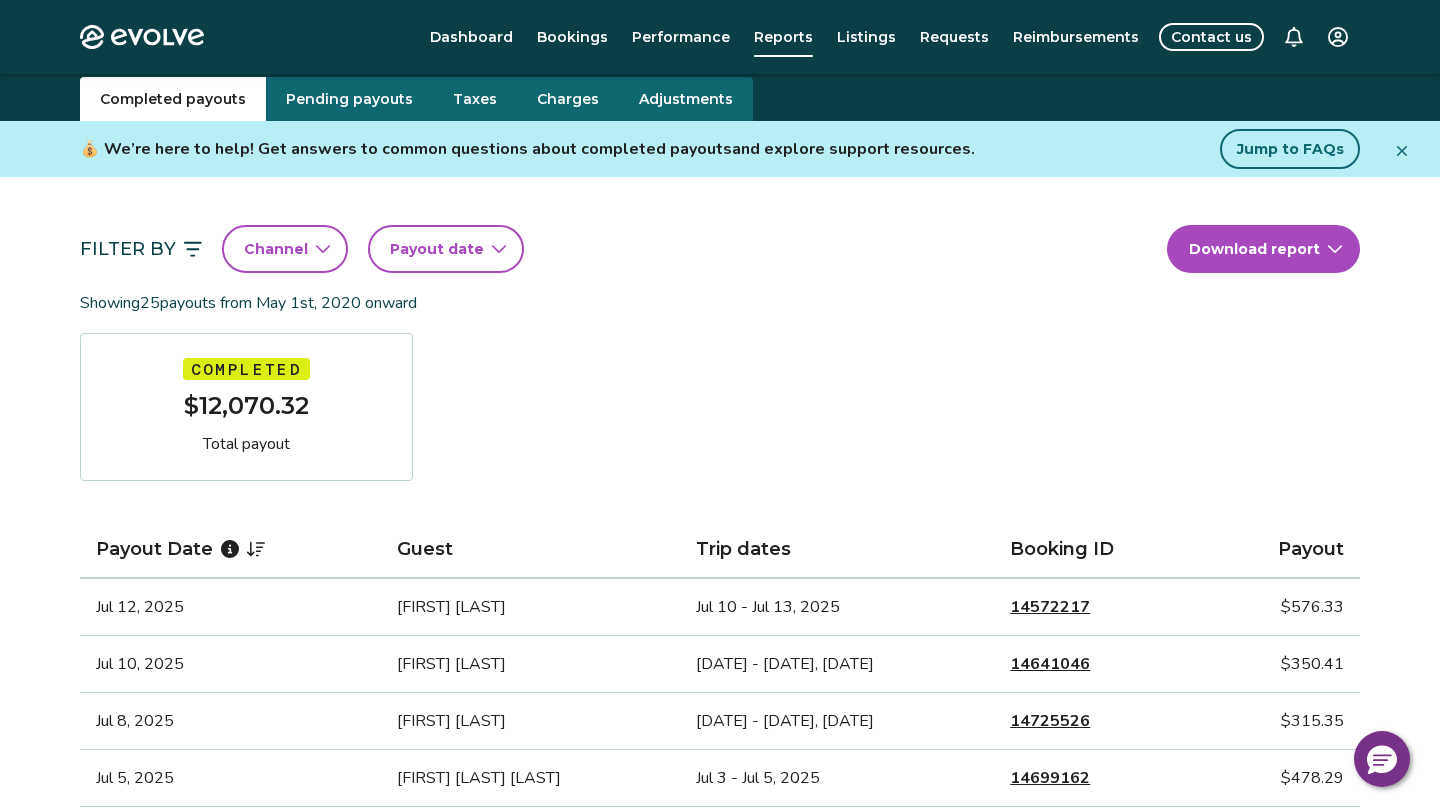 scroll, scrollTop: 0, scrollLeft: 0, axis: both 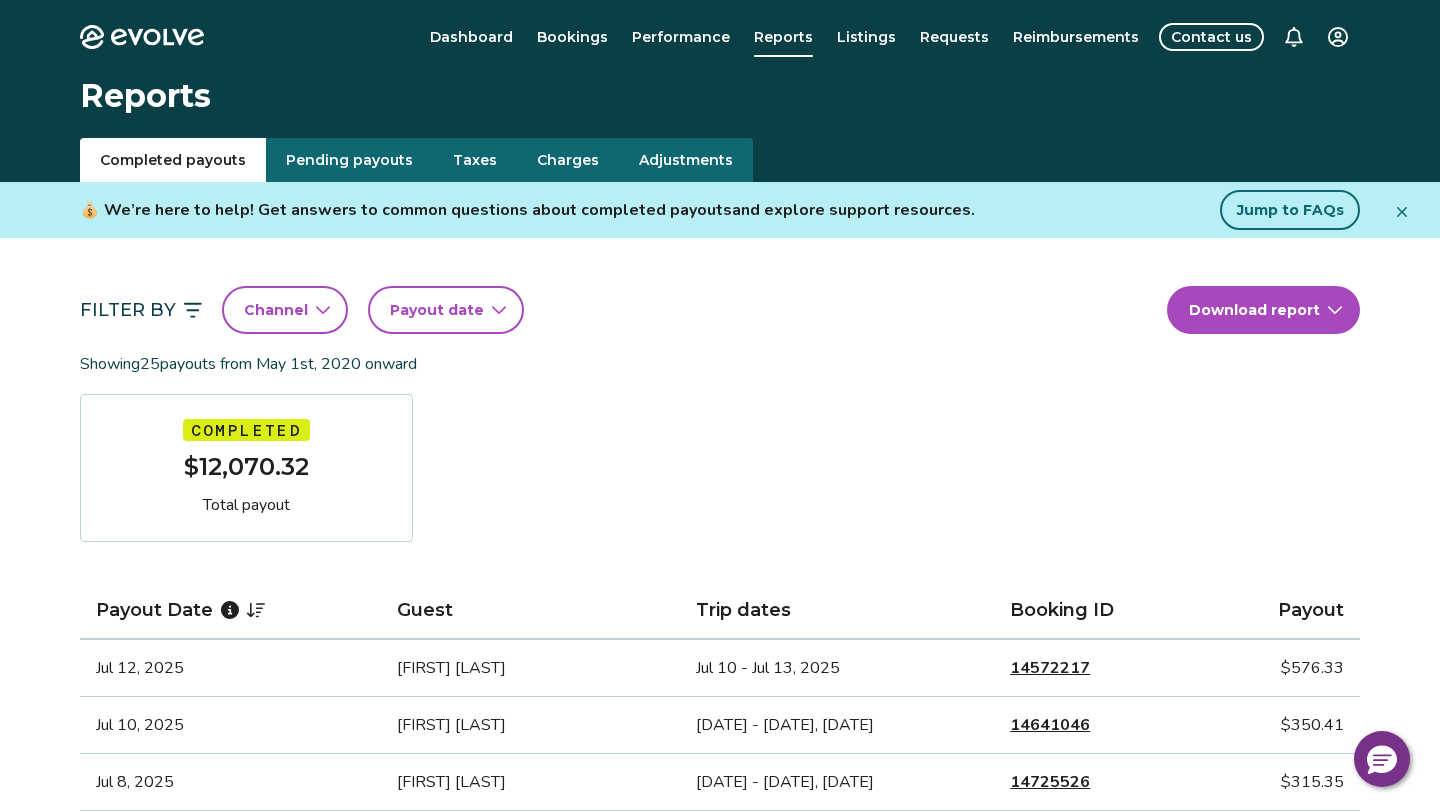 click 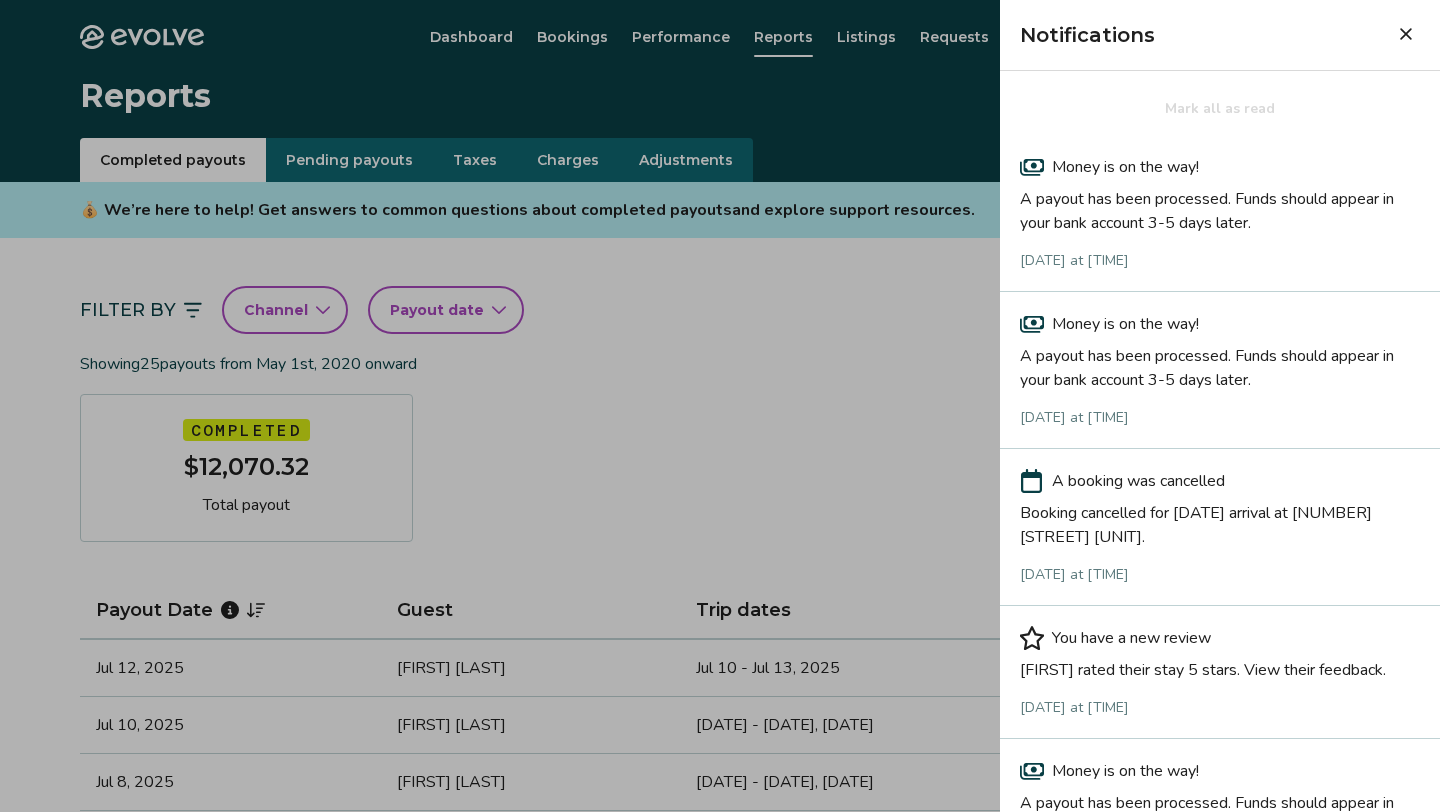 click at bounding box center [720, 406] 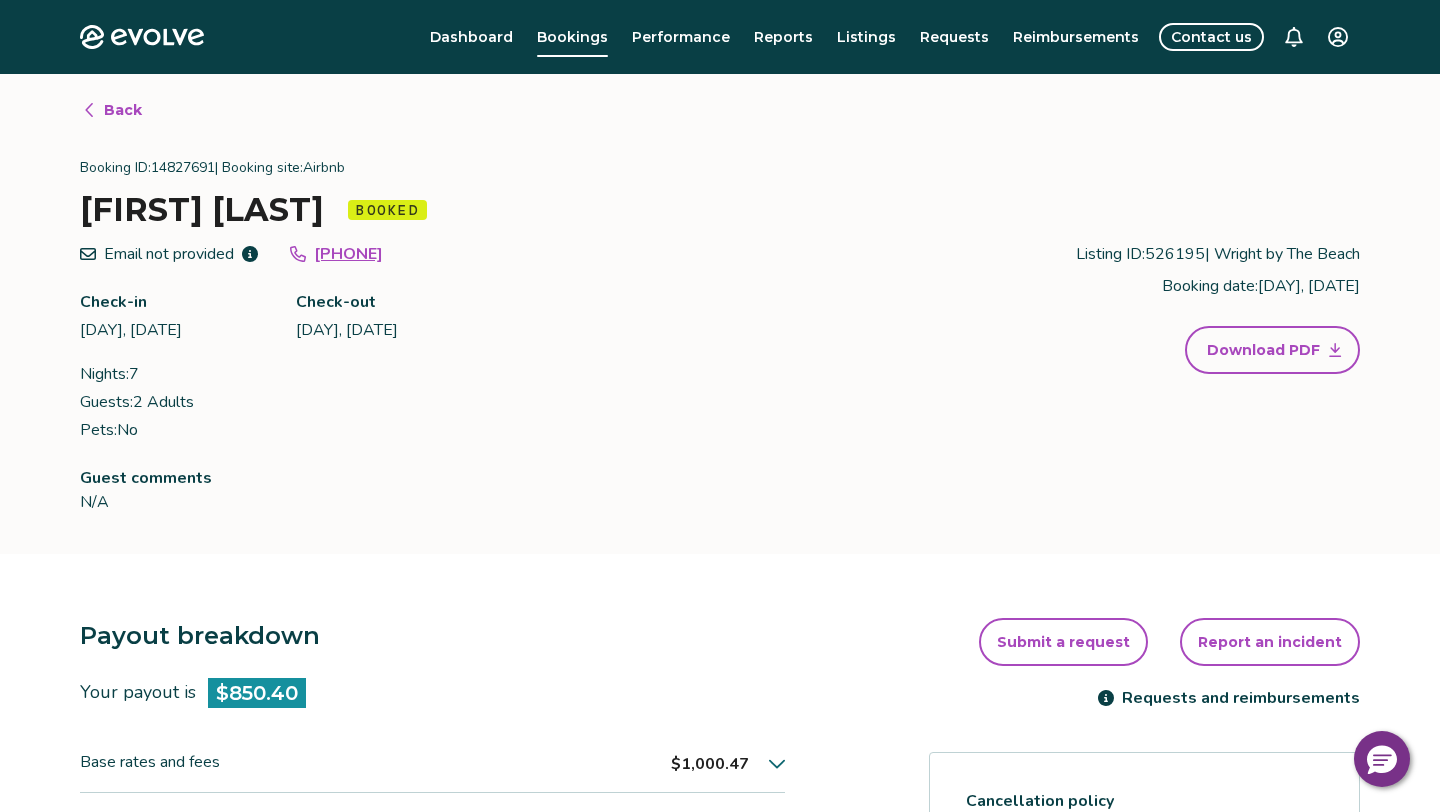 click 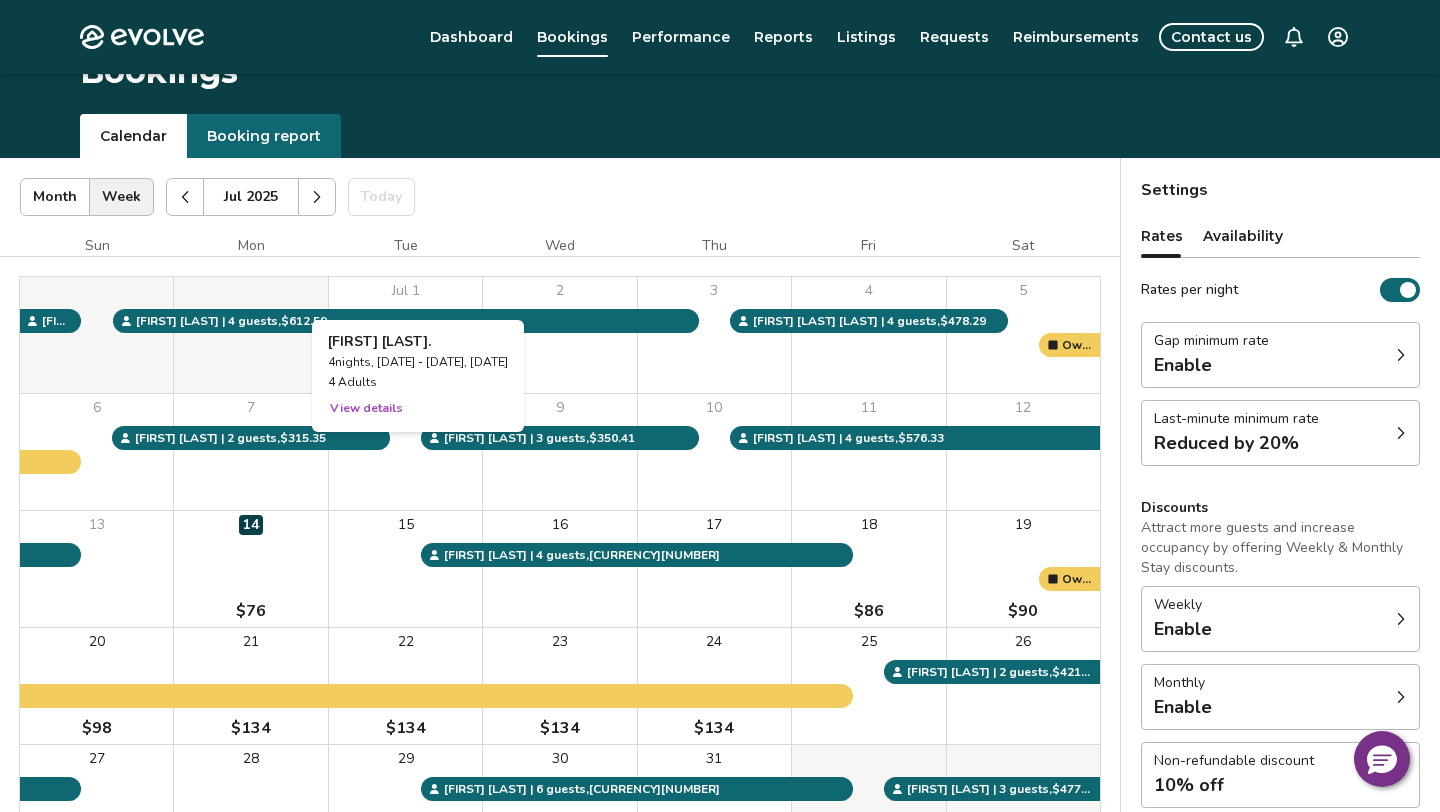 scroll, scrollTop: 0, scrollLeft: 0, axis: both 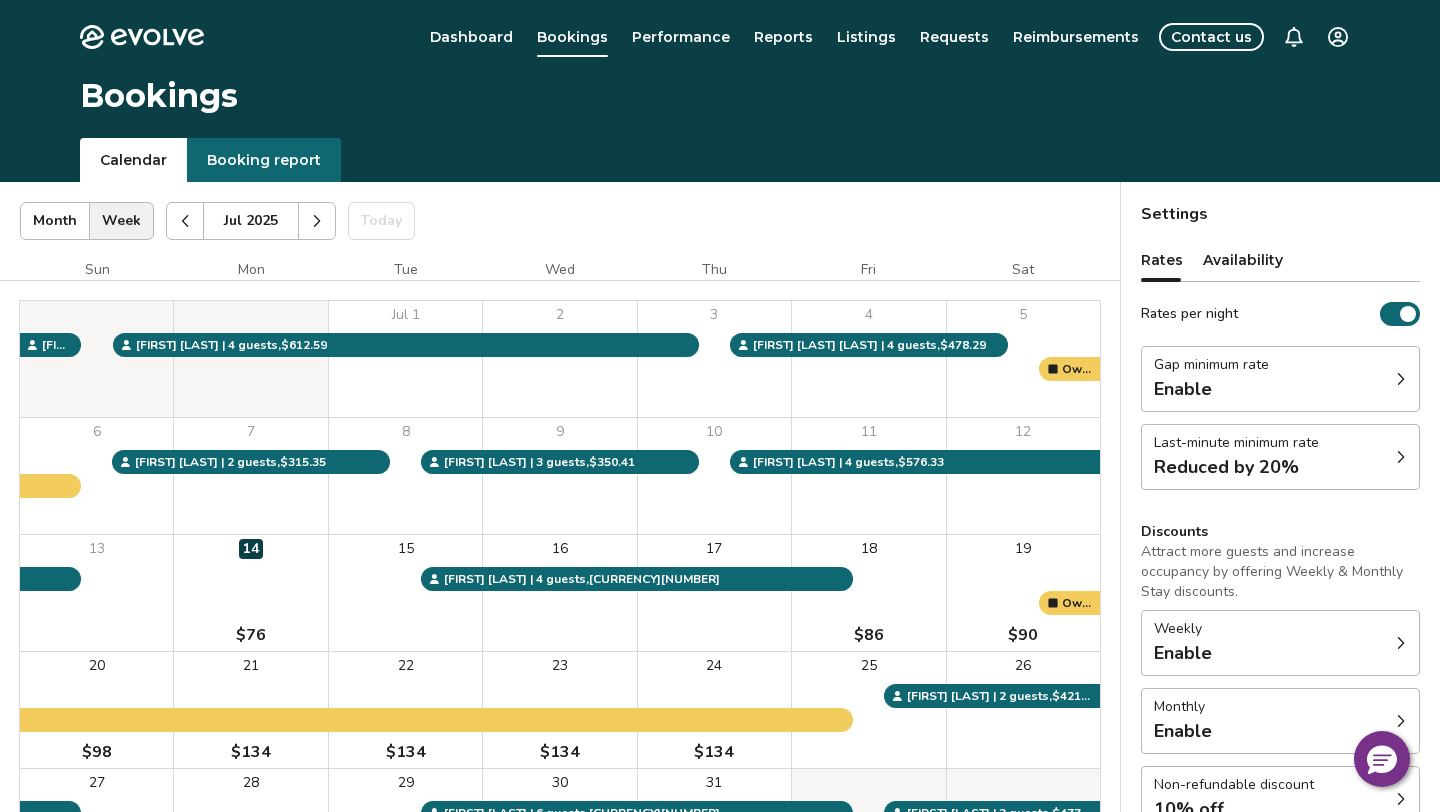 click 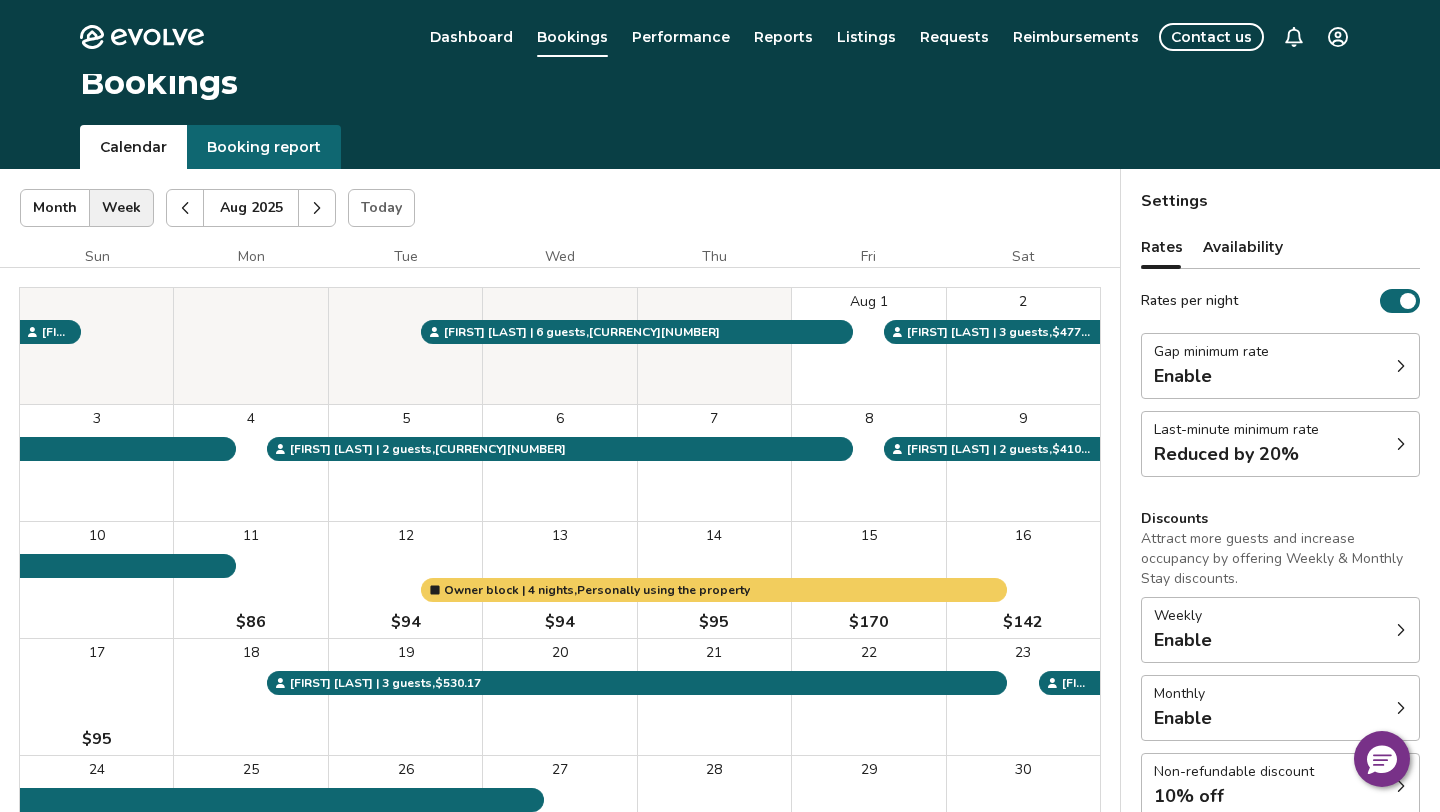 scroll, scrollTop: 0, scrollLeft: 0, axis: both 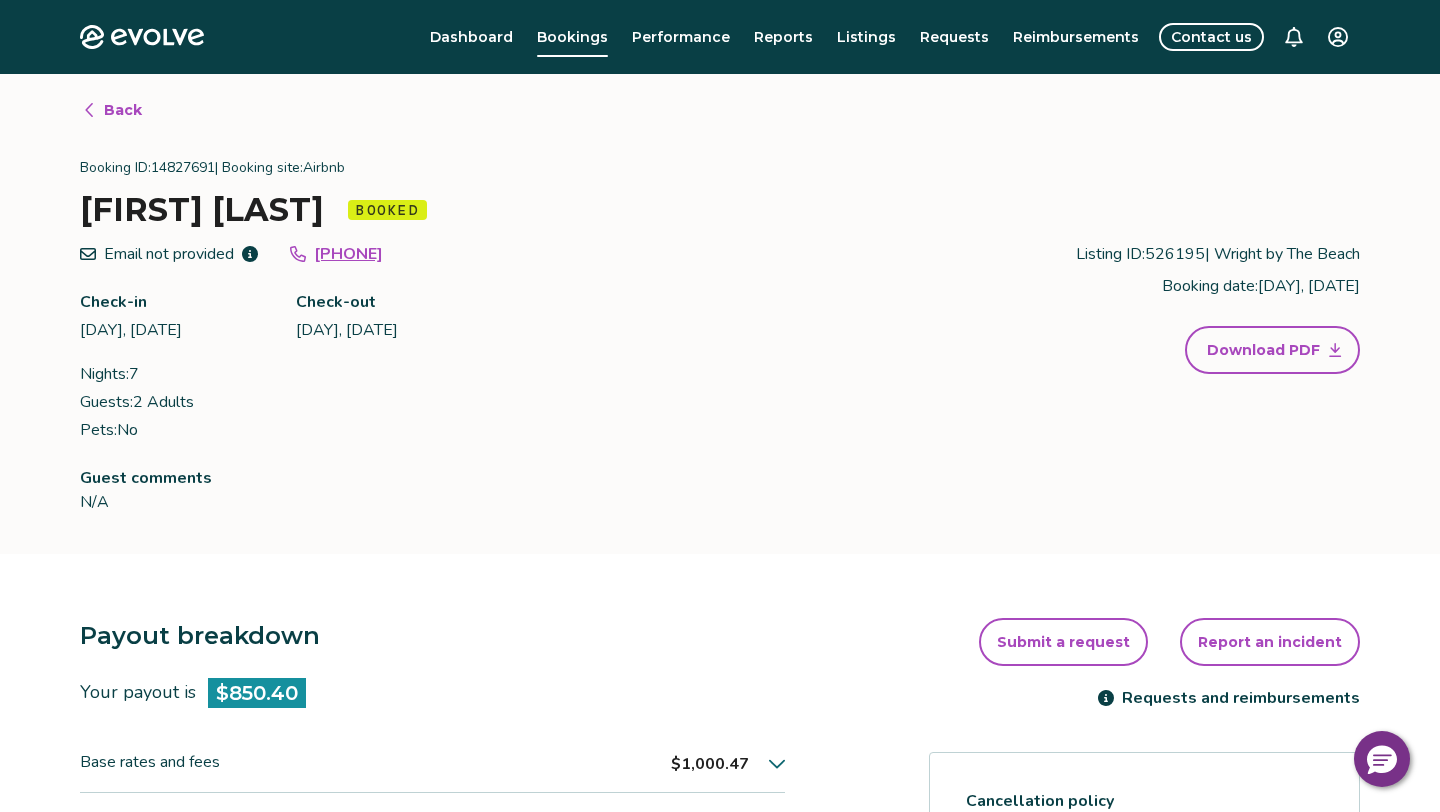 click 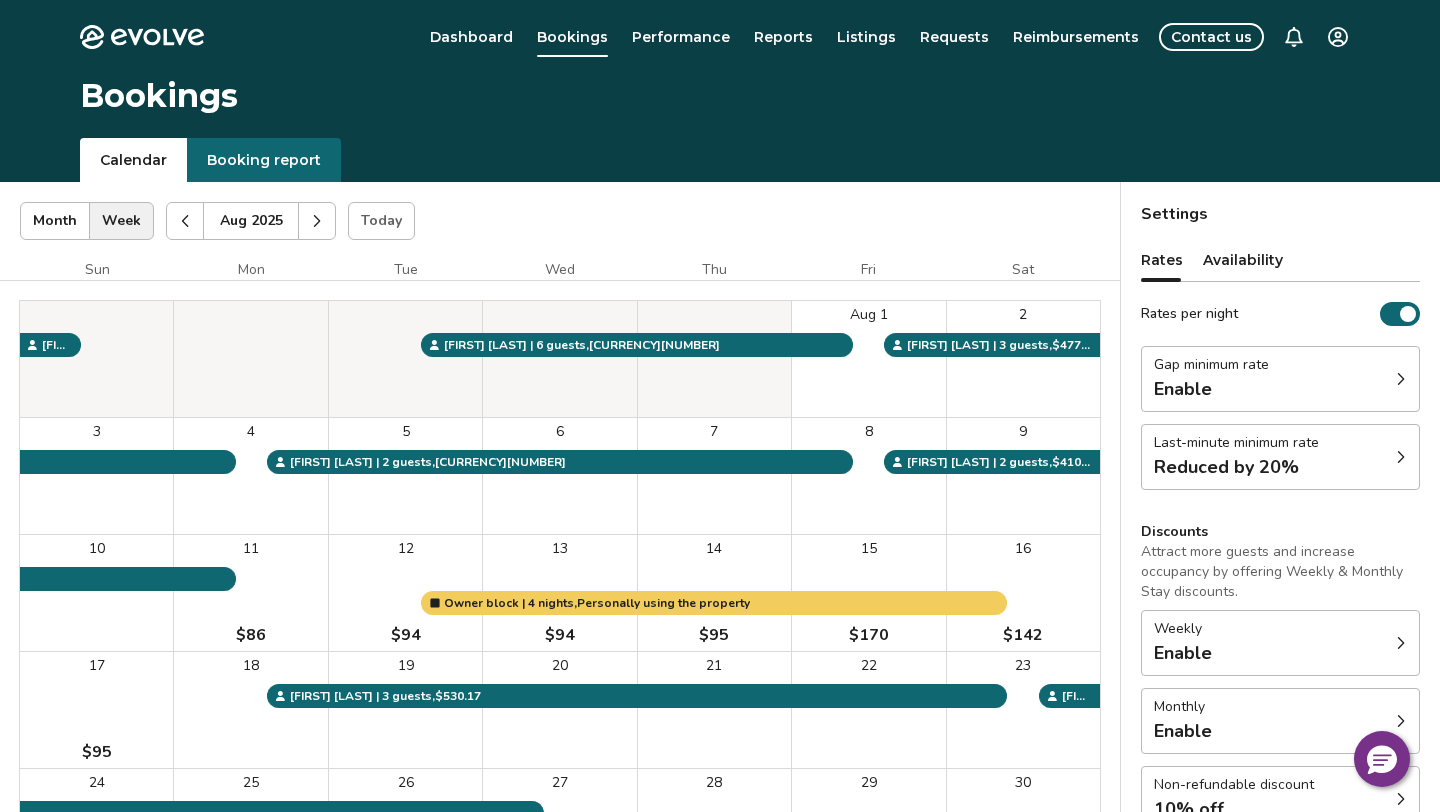click at bounding box center [317, 221] 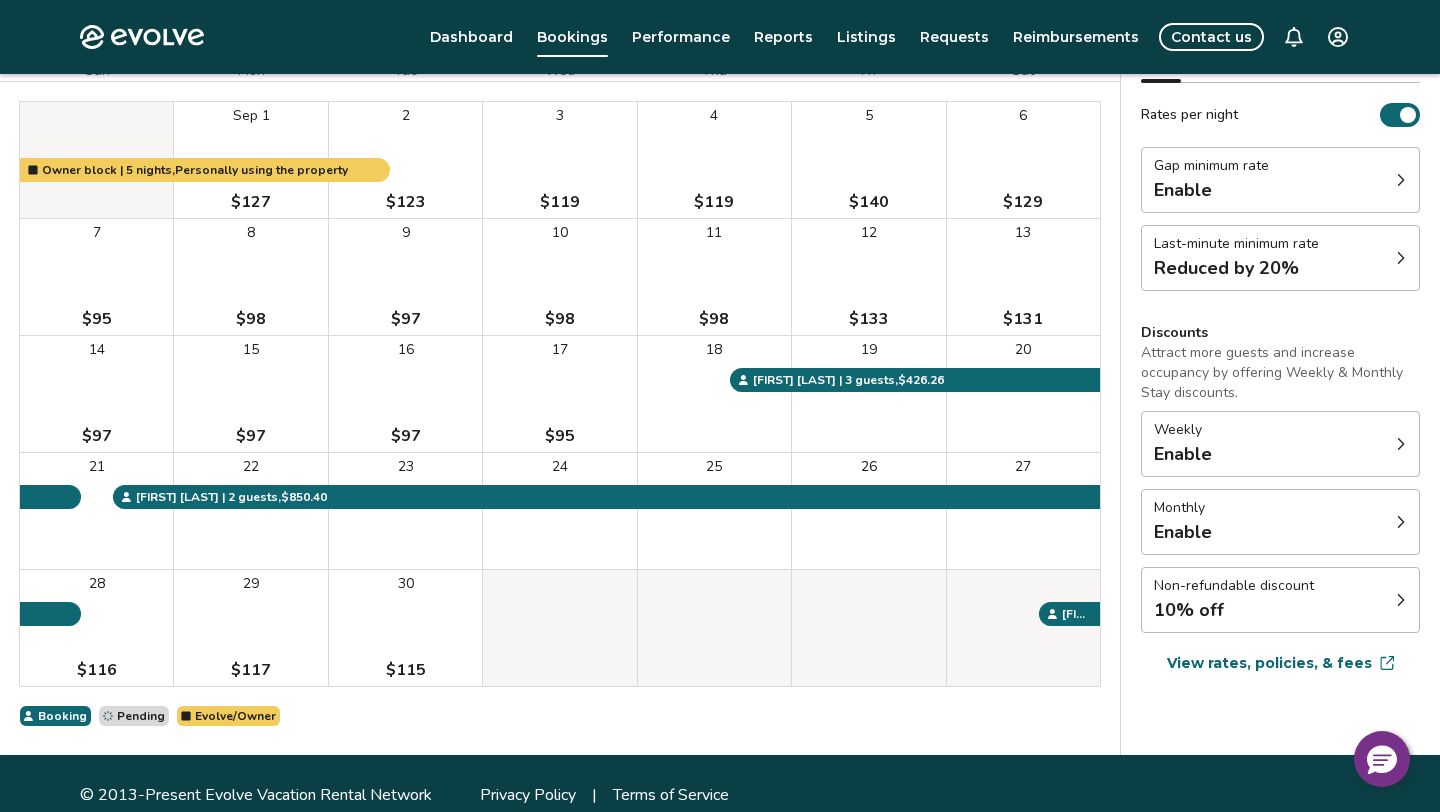 scroll, scrollTop: 0, scrollLeft: 0, axis: both 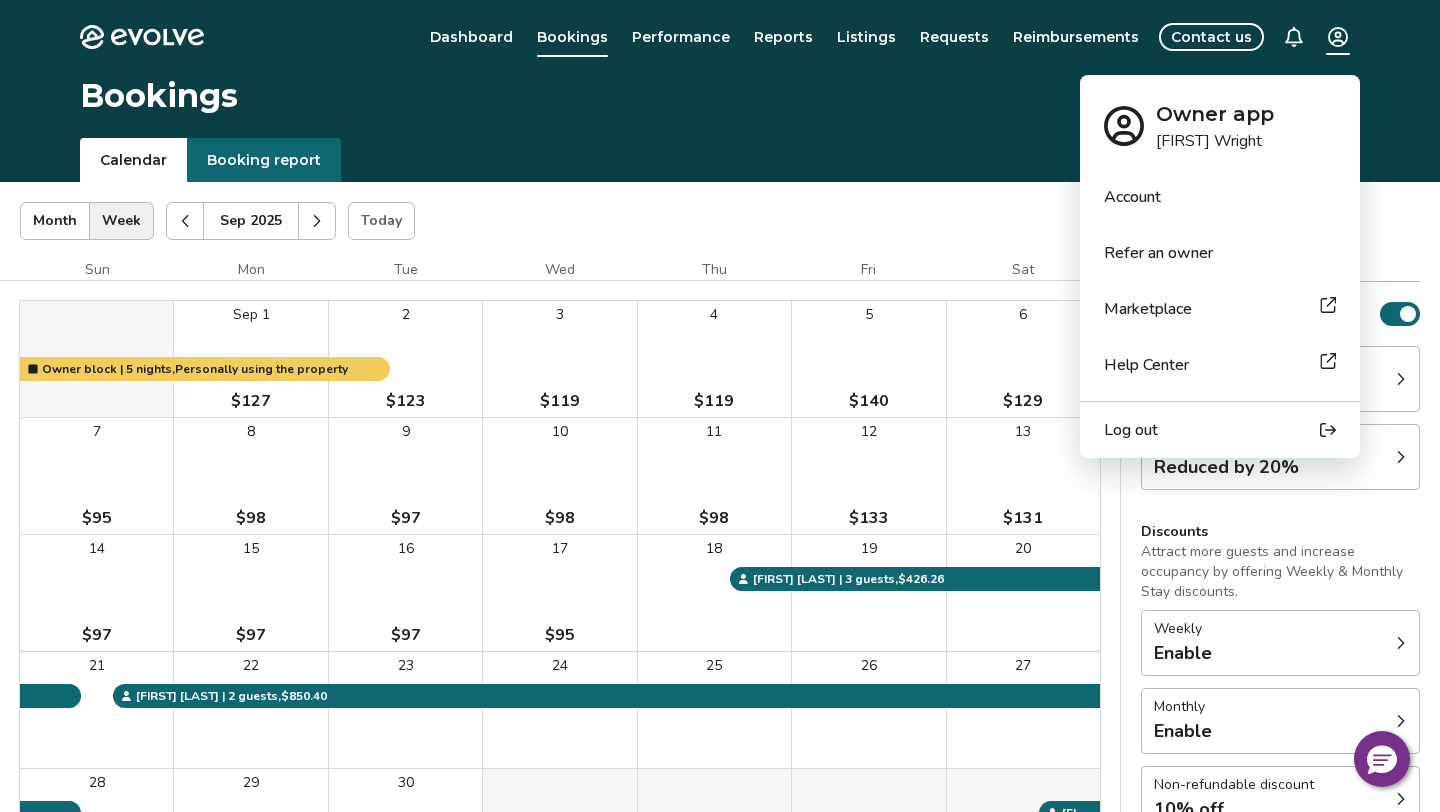 click on "Evolve Dashboard Bookings Performance Reports Listings Requests Reimbursements Contact us Bookings Calendar Booking report Sep 2025  | Views Month Week Sep 2025 Today Settings Wright by The Beach Sep 2025 Sun Mon Tue Wed Thu Fri Sat Sep 1 $127 2 $123 3 $119 4 $119 5 $140 6 $129 7 $95 8 $98 9 $97 10 $98 11 $98 12 $133 13 $131 14 $97 15 $97 16 $97 17 $95 18 19 20 21 22 23 24 25 26 27 28 $116 29 $117 30 $115 Owner block | 5 nights,  Personally using the property Michelle W. | 3 guests ,  $426.26 Jerrica Mae E. | 2 guests ,  $850.40 Brandon C. | 2 guests ,  $457.58 Booking Pending Evolve/Owner Settings Rates Availability Rates per night Gap minimum rate Enable Last-minute minimum rate Reduced by 20% Discounts Attract more guests and increase occupancy by offering Weekly & Monthly Stay discounts. Weekly Enable Monthly Enable Non-refundable discount 10% off View rates, policies, & fees Gap minimum rate Reduce your minimum rate by 20%  to help fill nights between bookings  (Fridays and Saturdays excluded). Enable" at bounding box center [720, 517] 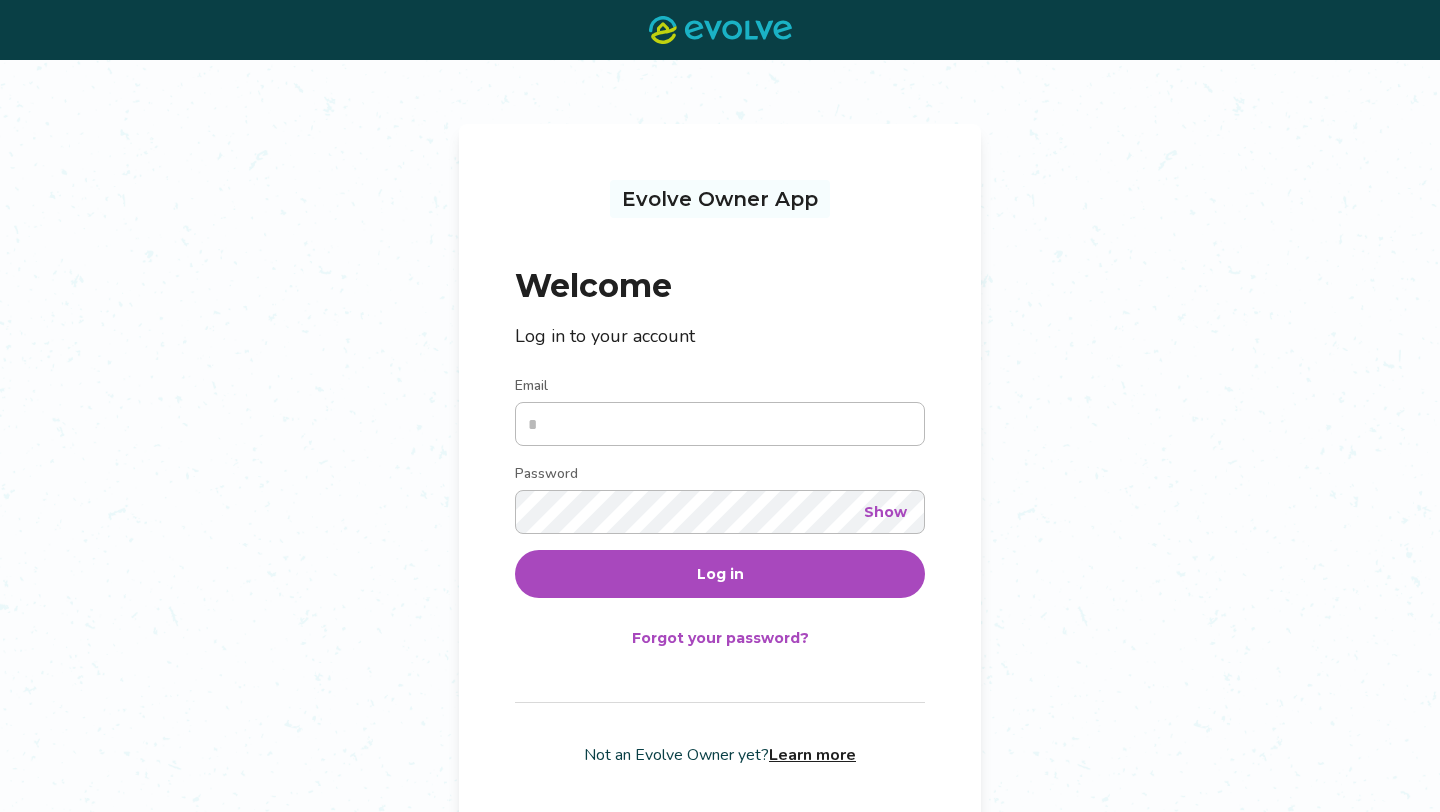 scroll, scrollTop: 0, scrollLeft: 0, axis: both 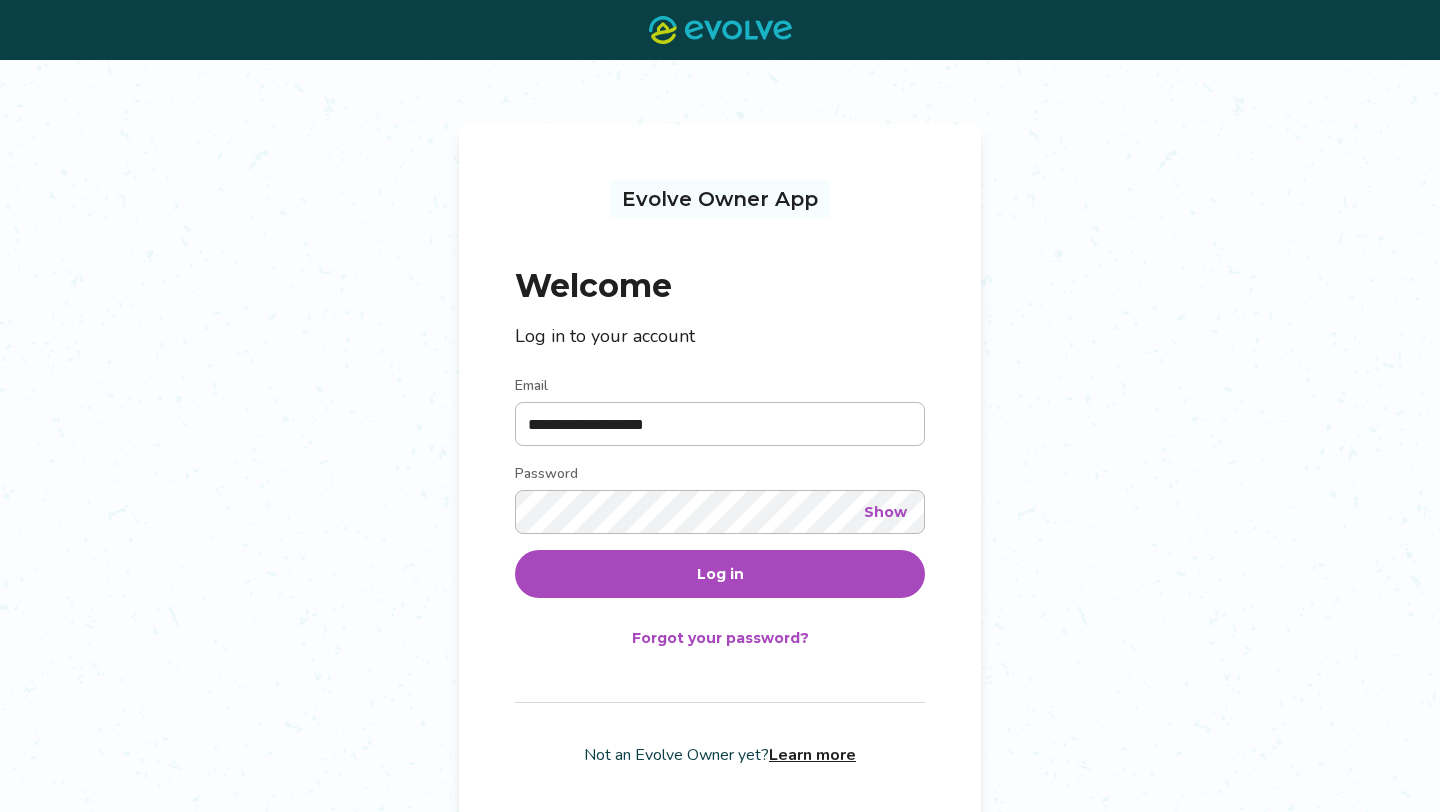 click on "Log in" at bounding box center [720, 574] 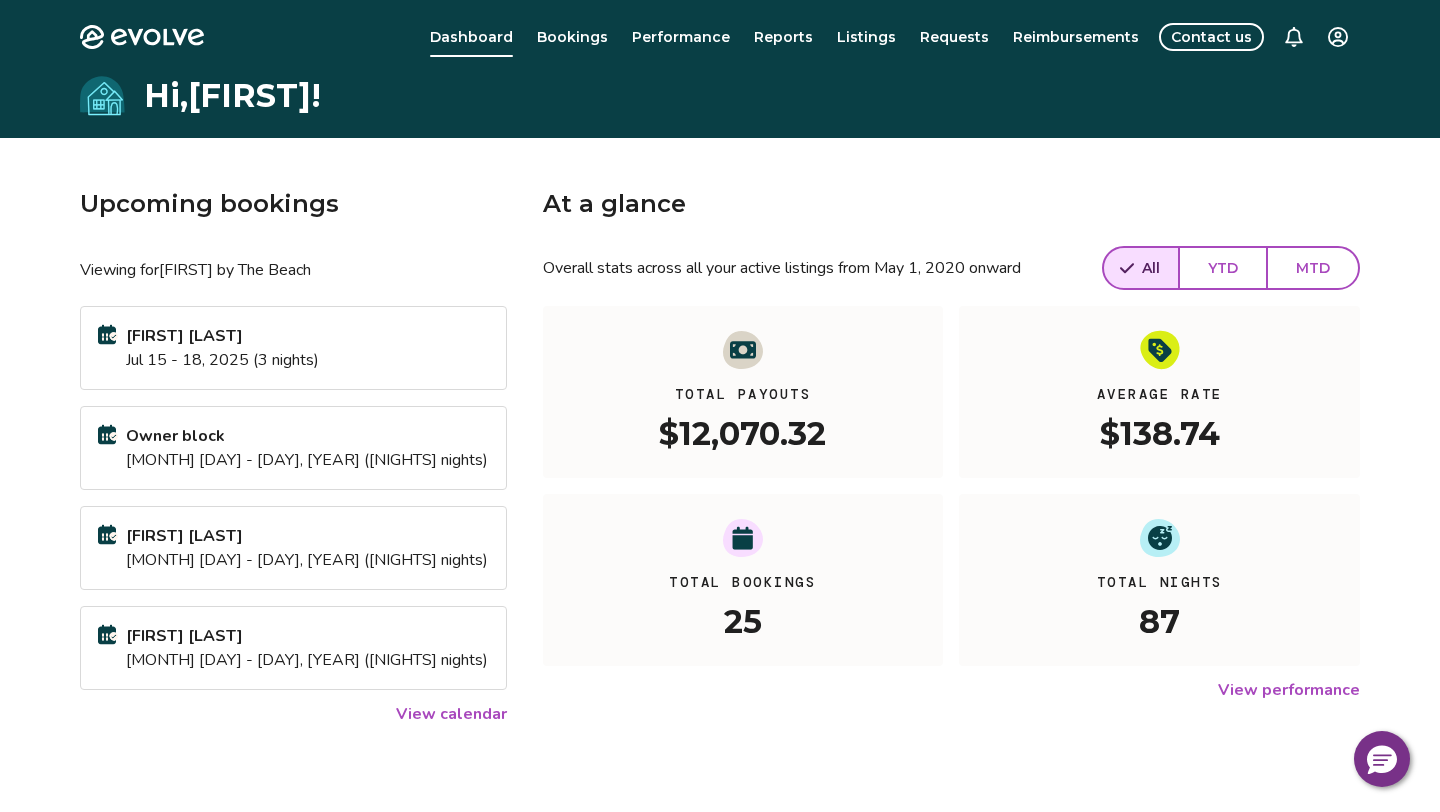 click 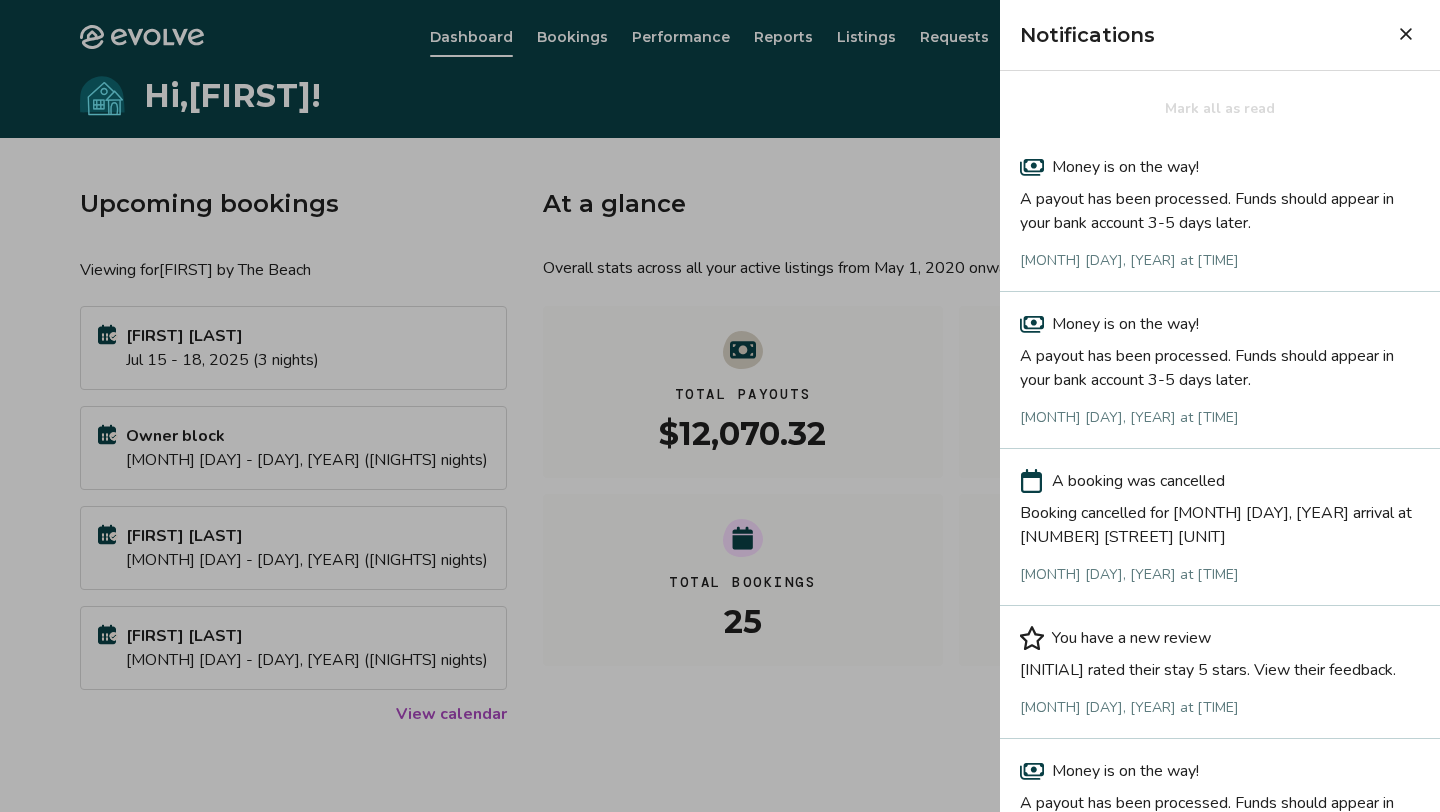click on "A payout has been processed. Funds should appear in your bank account 3-5 days later." at bounding box center (1220, 207) 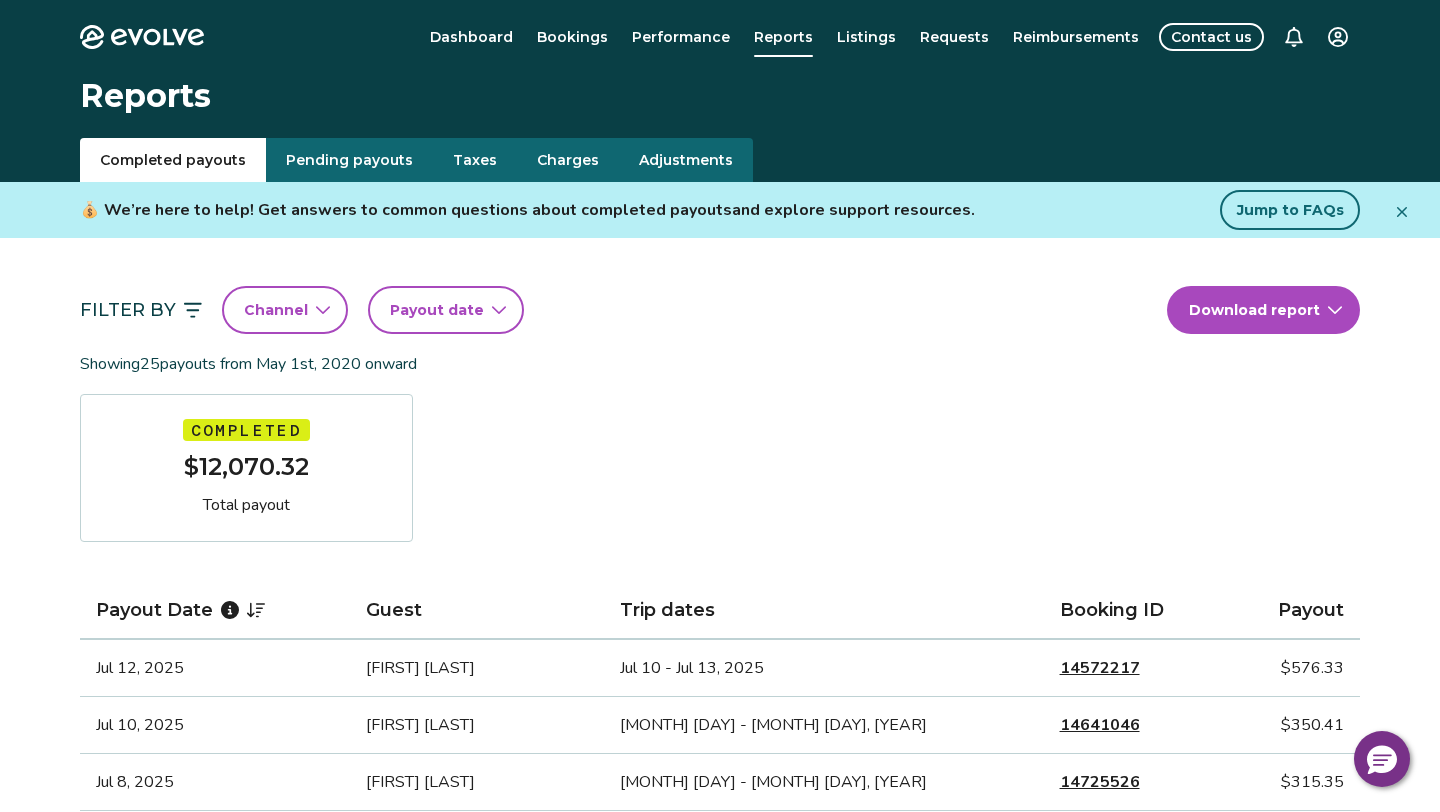 click on "Evolve Dashboard Bookings Performance Reports Listings Requests Reimbursements Contact us Reports Completed payouts Pending payouts Taxes Charges Adjustments 💰 We’re here to help! Get answers to common questions about   completed payouts  and explore support resources. Jump to FAQs Filter By  Channel Payout date Download   report Showing  [NUMBER]  payouts   from [MONTH] [DAY], [YEAR] onward Completed $[AMOUNT] Total payout Payout Date Guest Trip dates Booking ID Payout [MONTH] [DAY], [YEAR] [FIRST] [LAST] [MONTH] [DAY] - [MONTH] [DAY], [YEAR] [NUMBER] $[AMOUNT] [MONTH] [DAY], [YEAR] [FIRST] [LAST] [MONTH] [DAY] - [MONTH] [DAY], [YEAR] [NUMBER] $[AMOUNT] [MONTH] [DAY], [YEAR] [FIRST] [LAST] [MONTH] [DAY] - [MONTH] [DAY], [YEAR] [NUMBER] $[AMOUNT] [MONTH] [DAY], [YEAR] [FIRST] [LAST] [MONTH] [DAY] - [MONTH] [DAY], [YEAR] [NUMBER] $[AMOUNT] [MONTH] [DAY], [YEAR] [FIRST] [LAST] [MONTH] [DAY] - [MONTH] [DAY], [YEAR] [NUMBER] $[AMOUNT] [MONTH] [DAY], [YEAR] [FIRST] [LAST] [MONTH] [DAY] - [MONTH] [DAY], [YEAR] [NUMBER] $[AMOUNT] [MONTH] [DAY], [YEAR] [FIRST] [LAST] [MONTH] [DAY] - [MONTH] [DAY], [YEAR] [NUMBER] $[AMOUNT] [MONTH] [DAY], [YEAR] [FIRST] [LAST] $[AMOUNT]" at bounding box center (720, 1297) 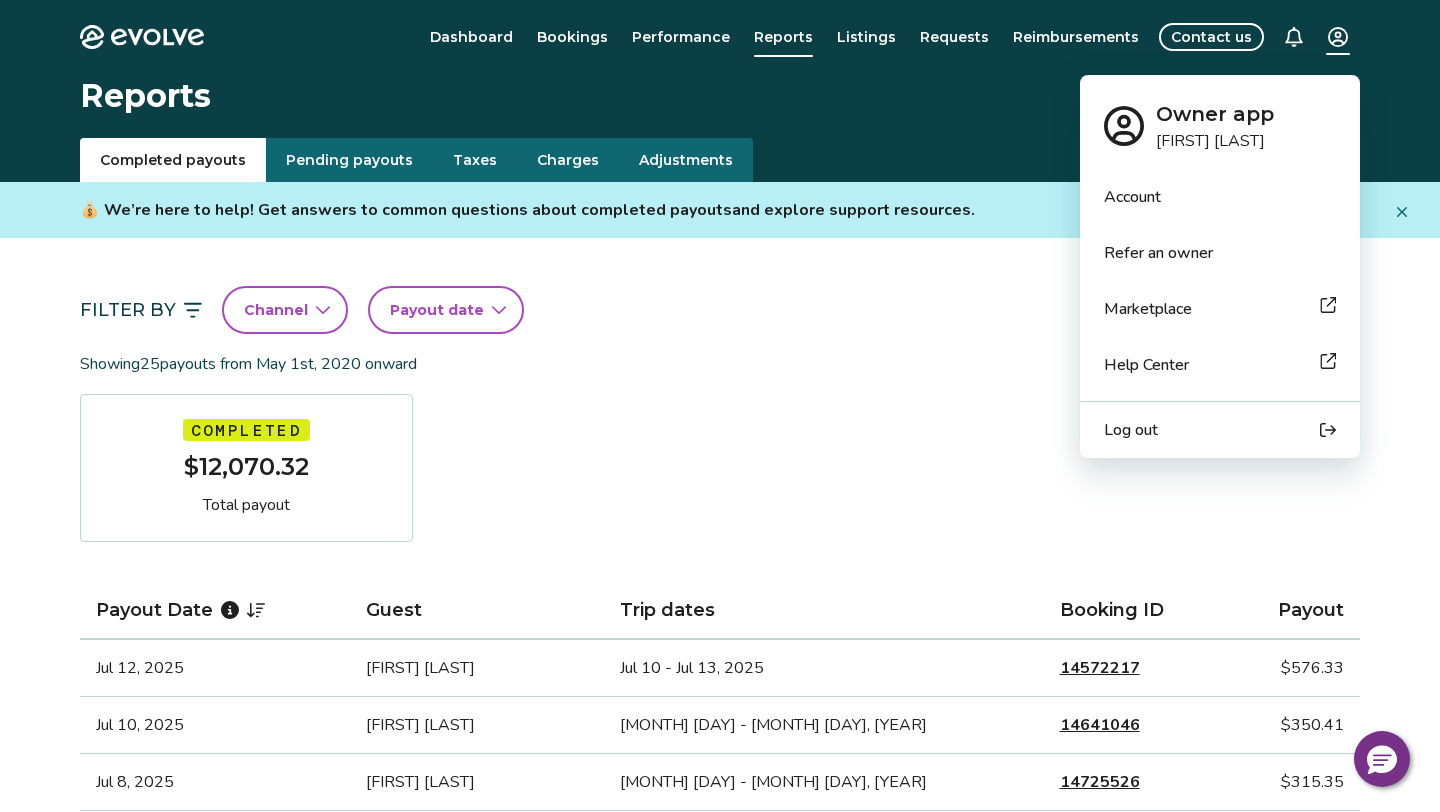 click on "Log out" at bounding box center [1220, 430] 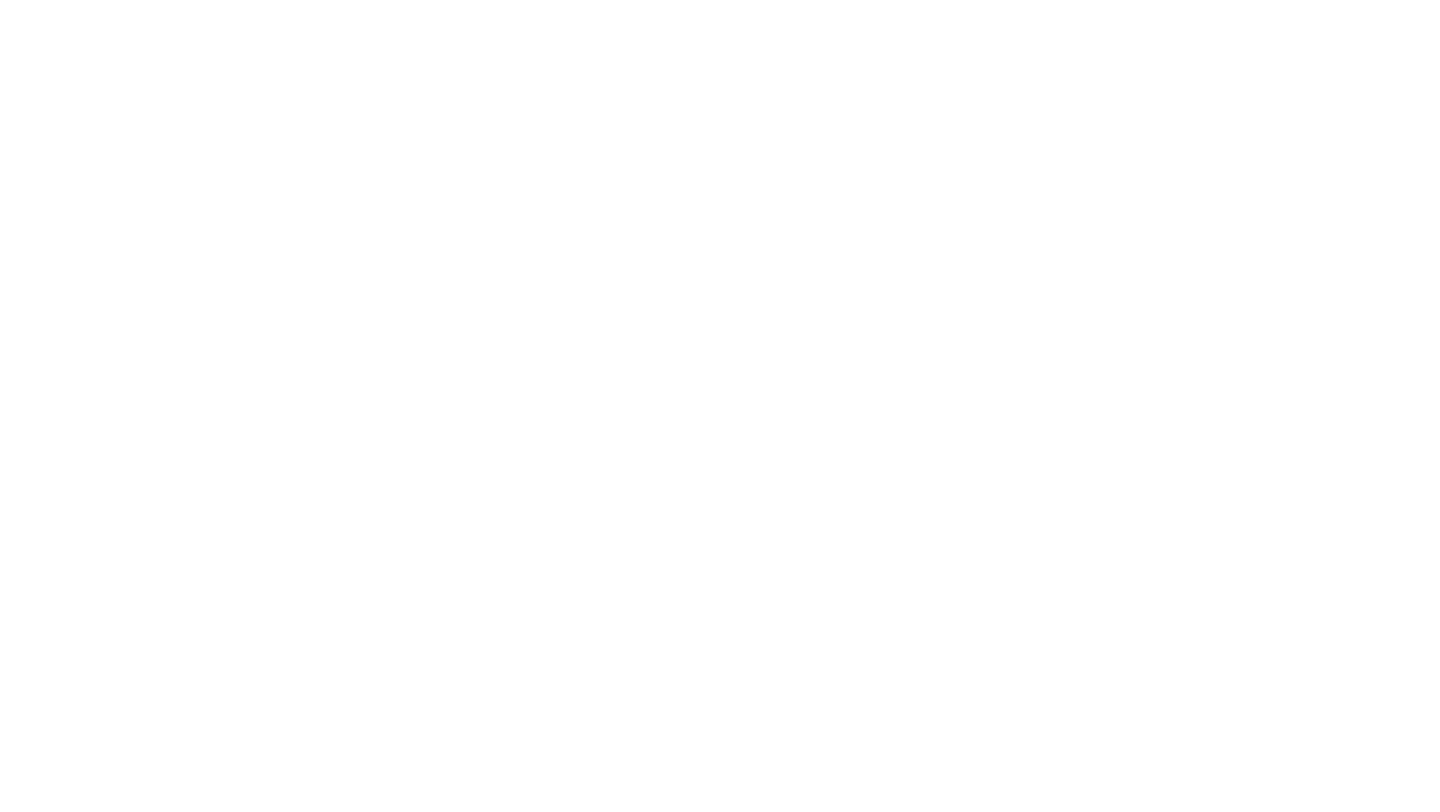 scroll, scrollTop: 0, scrollLeft: 0, axis: both 